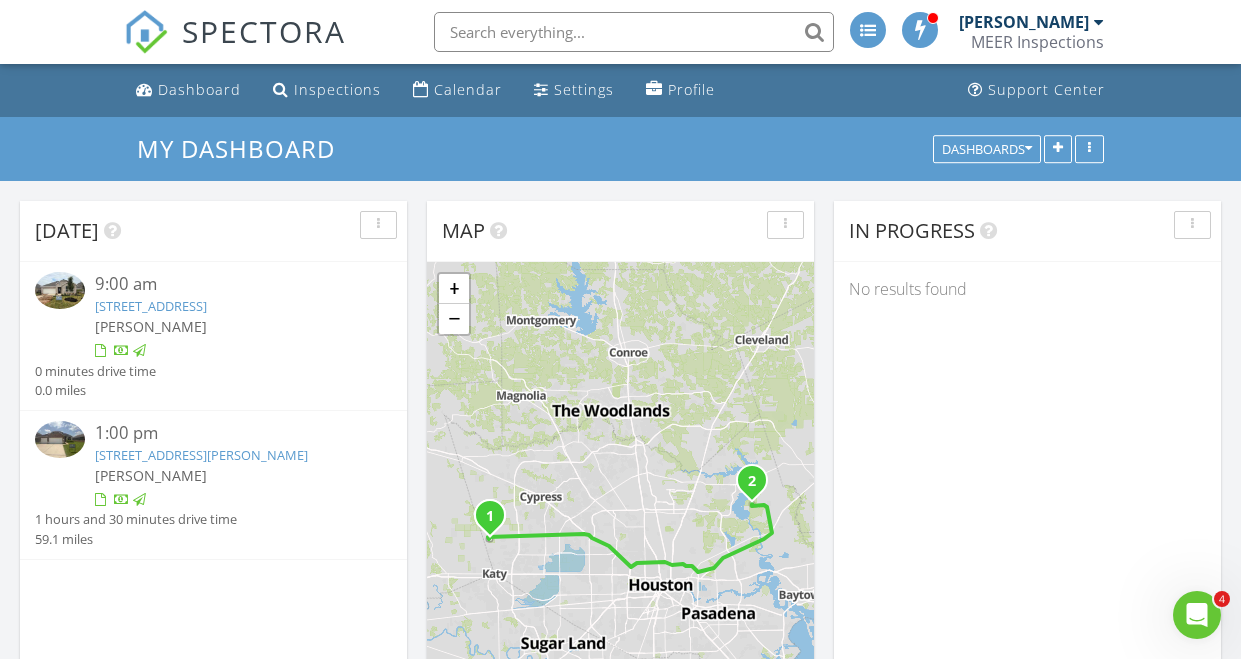 scroll, scrollTop: 0, scrollLeft: 0, axis: both 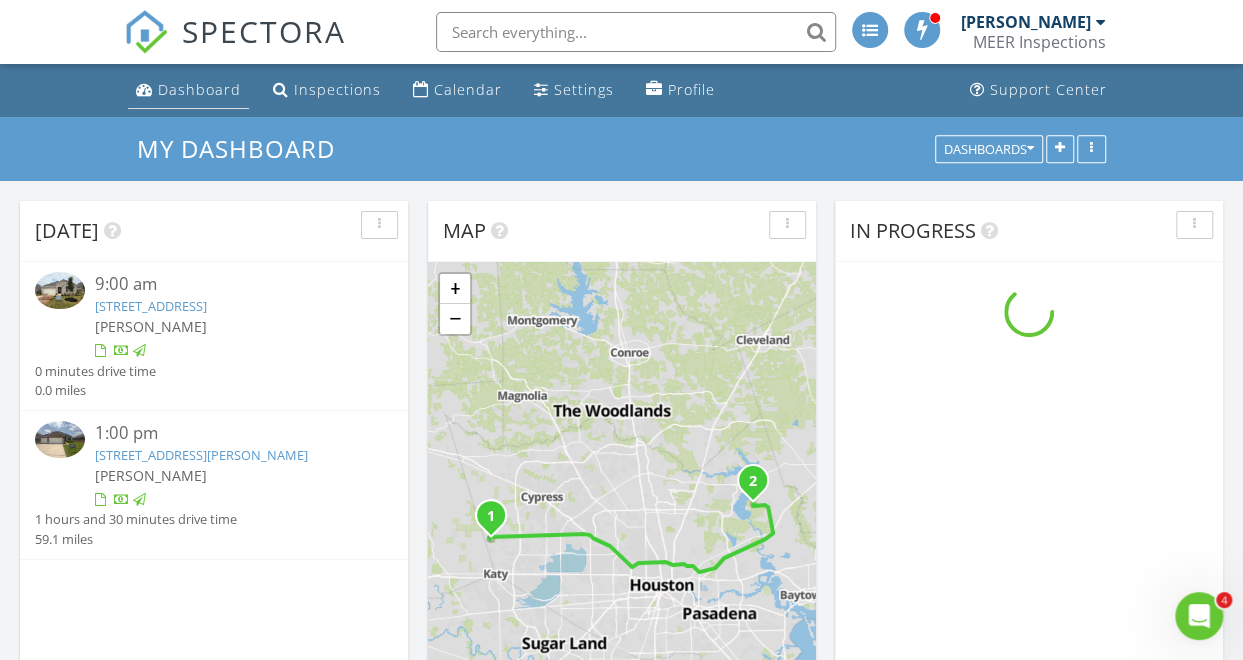 click on "Dashboard" at bounding box center [199, 89] 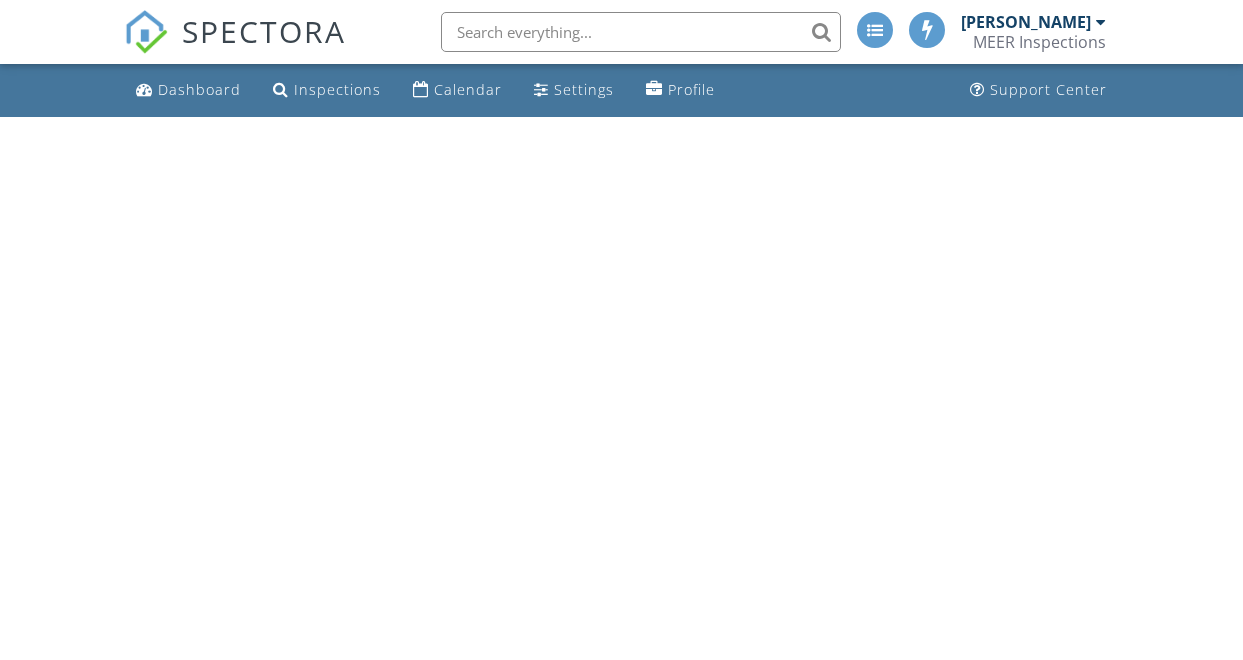 scroll, scrollTop: 0, scrollLeft: 0, axis: both 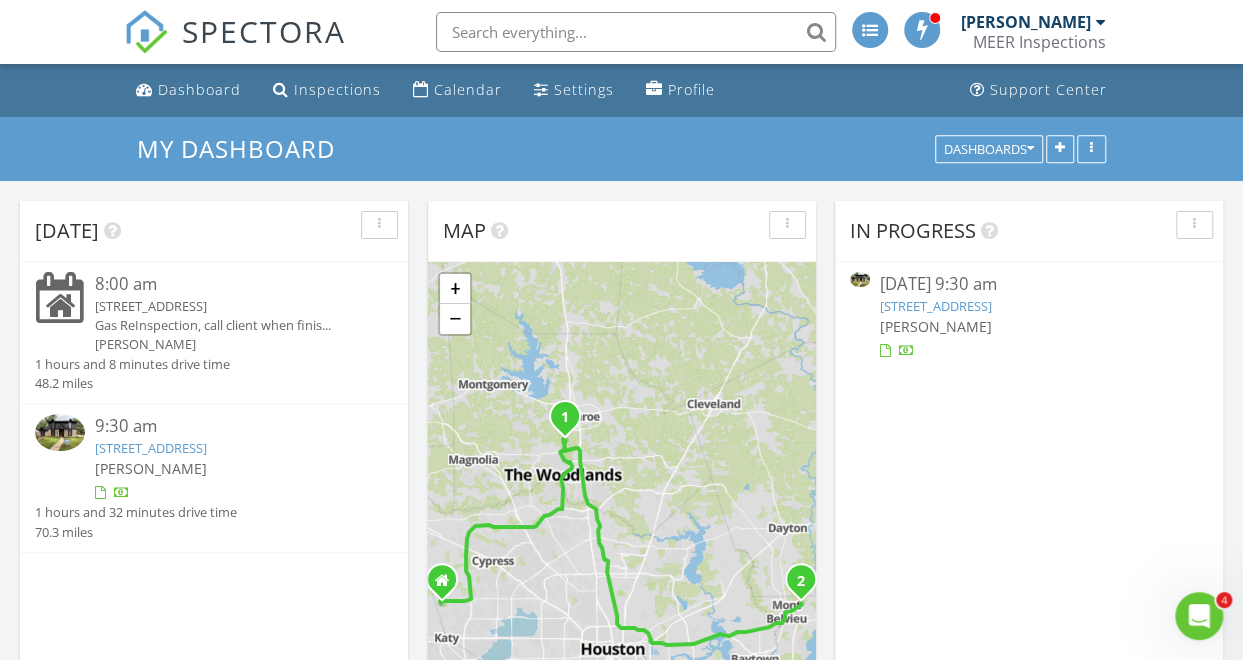 click on "8:00 am" at bounding box center [229, 284] 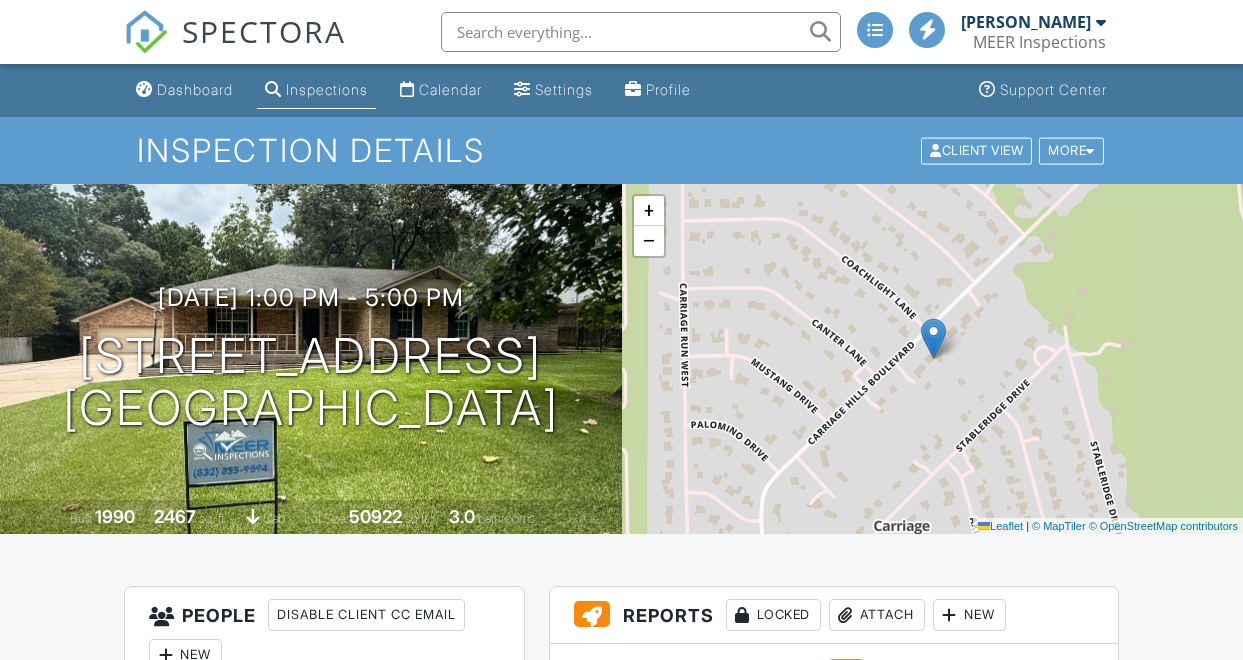 scroll, scrollTop: 1236, scrollLeft: 0, axis: vertical 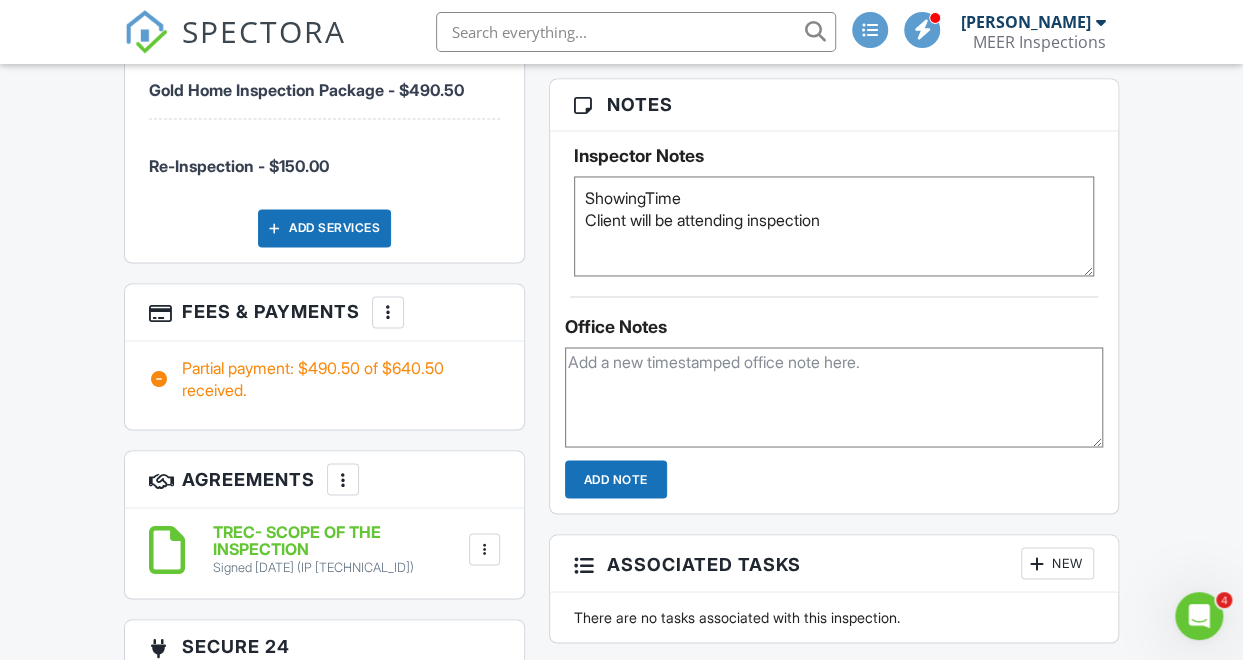 click at bounding box center (388, 312) 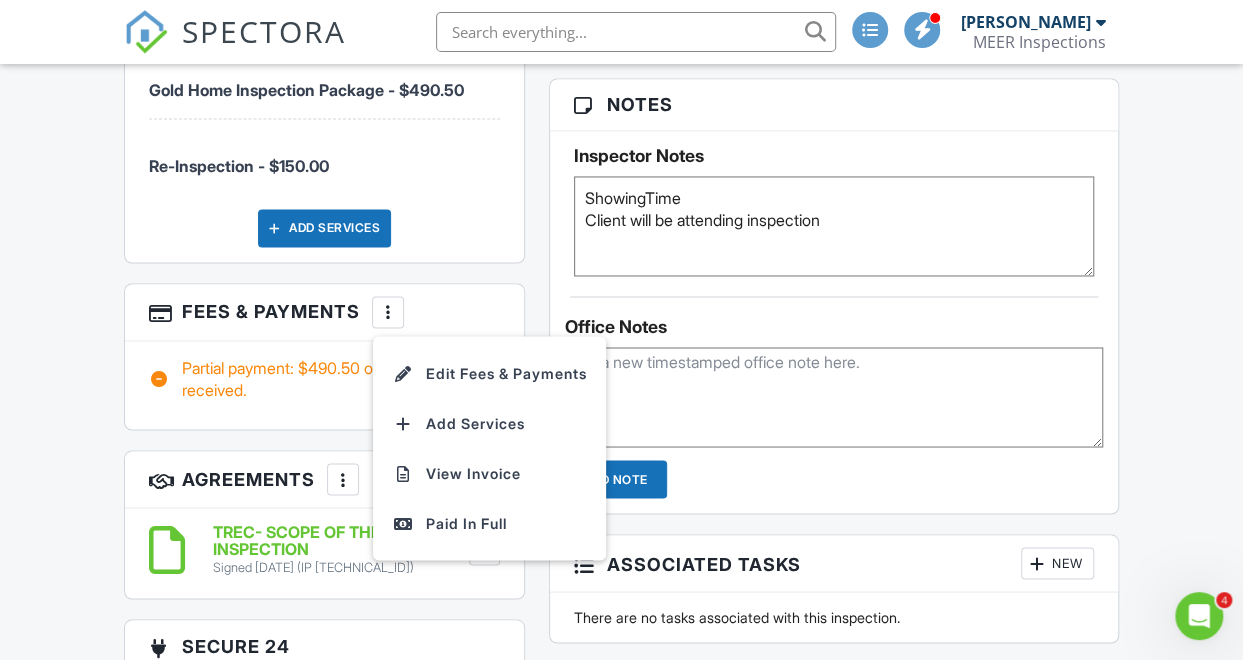 click on "Dashboard
Inspections
Calendar
Settings
Profile
Support Center
Inspection Details
Client View
More
Property Details
Reschedule
Share
Cancel
Delete
Print Order
Convert to V9
07/07/2025  1:00 pm
- 5:00 pm
1809 Carriage Hills Blvd
Conroe, TX 77384
Built
1990
2467
sq. ft.
slab
Lot Size
50922
sq.ft.
3.0
bathrooms
+ −  Leaflet   |   © MapTiler   © OpenStreetMap contributors
All emails and texts are disabled for this inspection!
All emails and texts have been disabled for this inspection. This may have happened due to someone manually disabling them or this inspection being unconfirmed when it was scheduled. To re-enable emails and texts for this inspection, click the button below.
Turn on emails and texts" at bounding box center (621, 993) 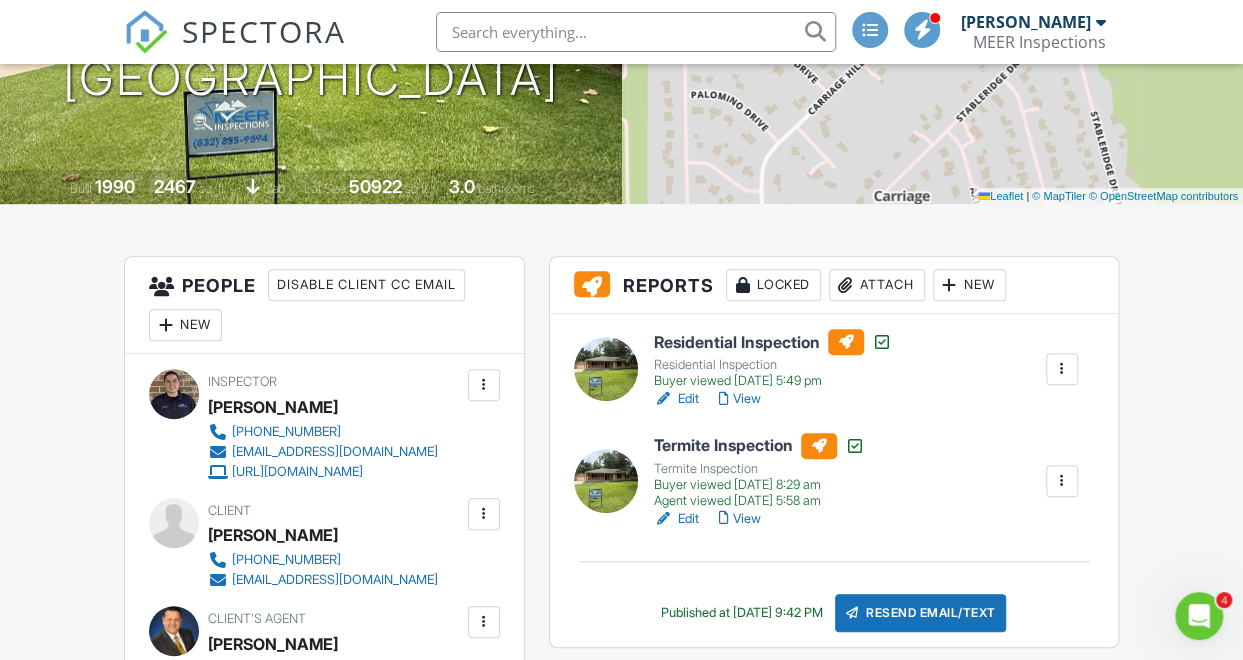 scroll, scrollTop: 0, scrollLeft: 0, axis: both 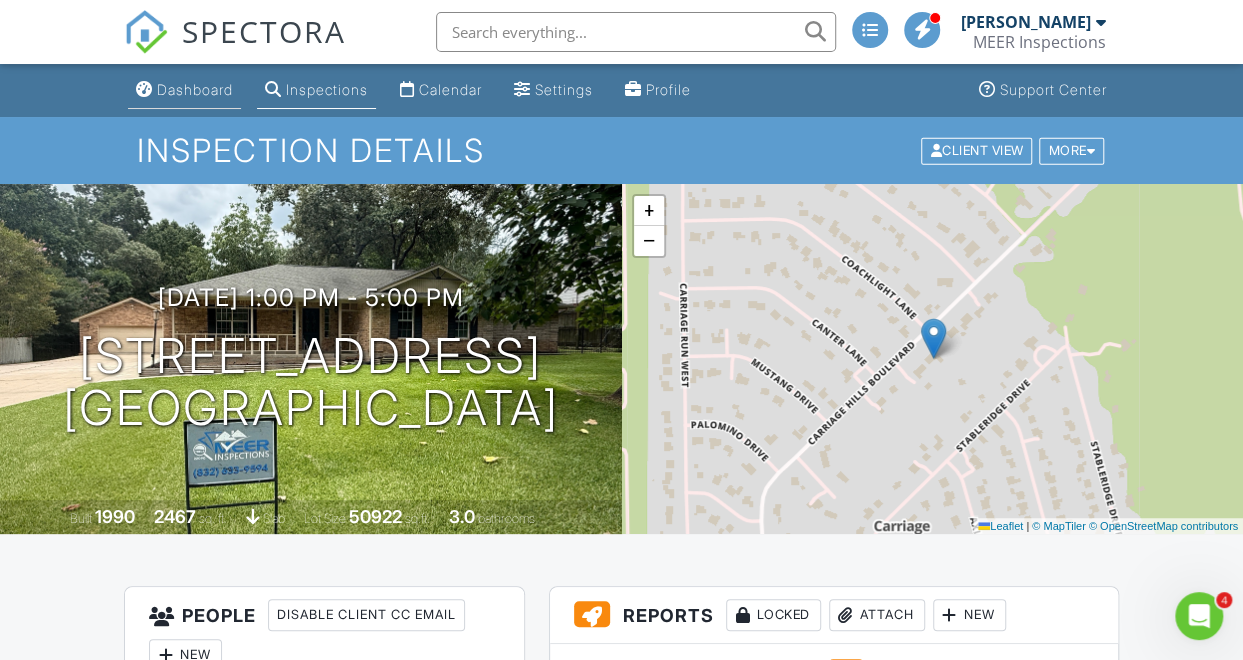 click on "Dashboard" at bounding box center (195, 89) 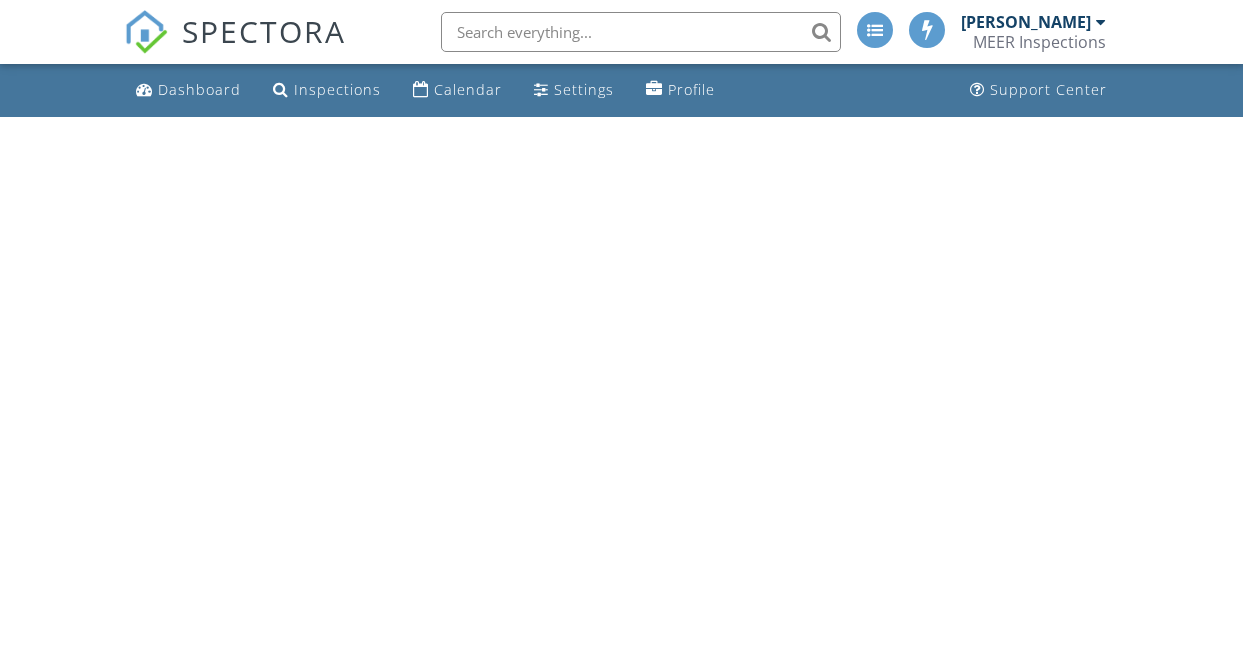 scroll, scrollTop: 0, scrollLeft: 0, axis: both 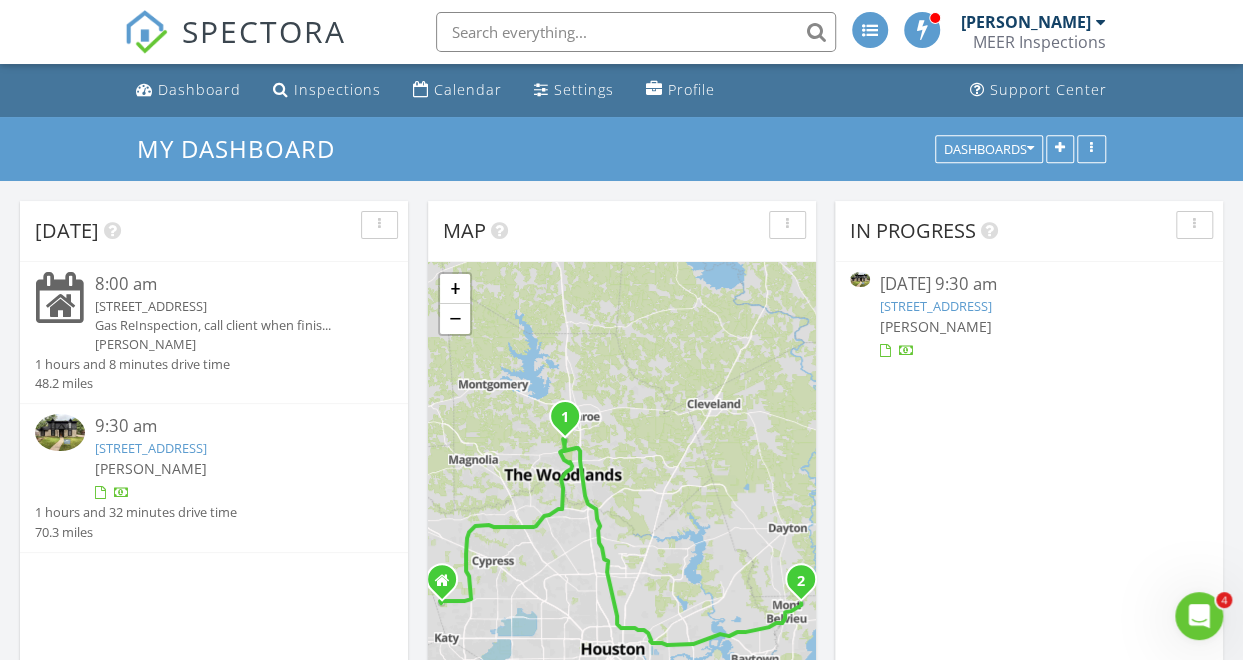 click on "9:30 am" at bounding box center [229, 426] 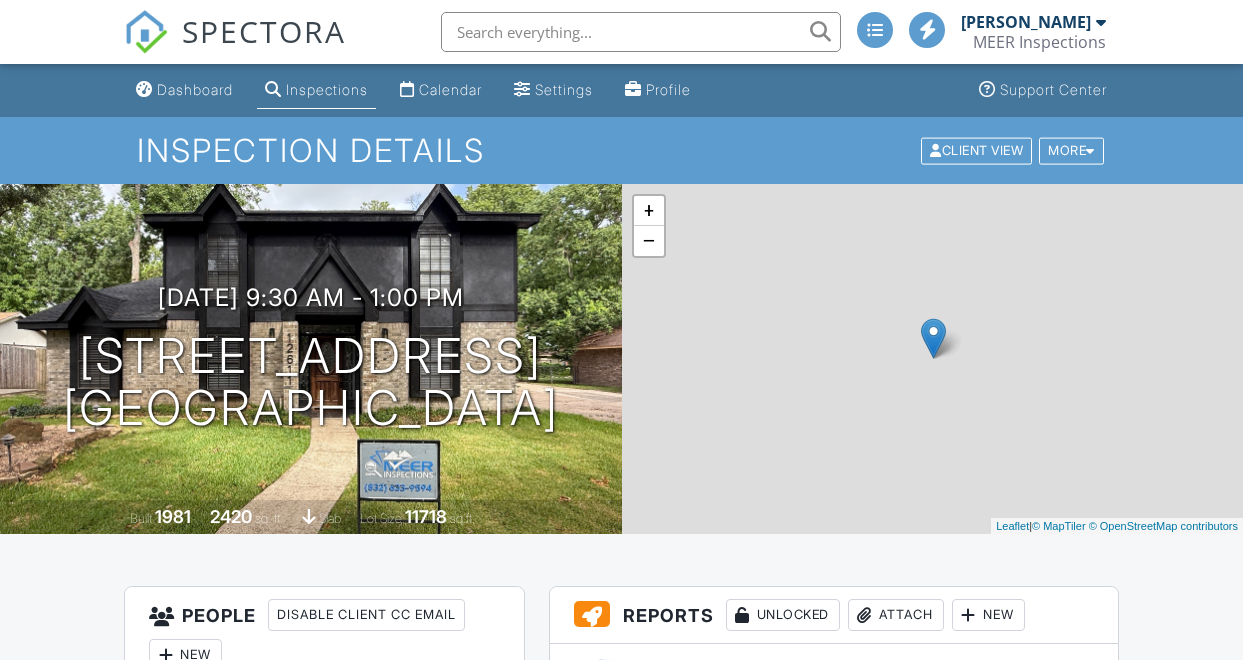 scroll, scrollTop: 0, scrollLeft: 0, axis: both 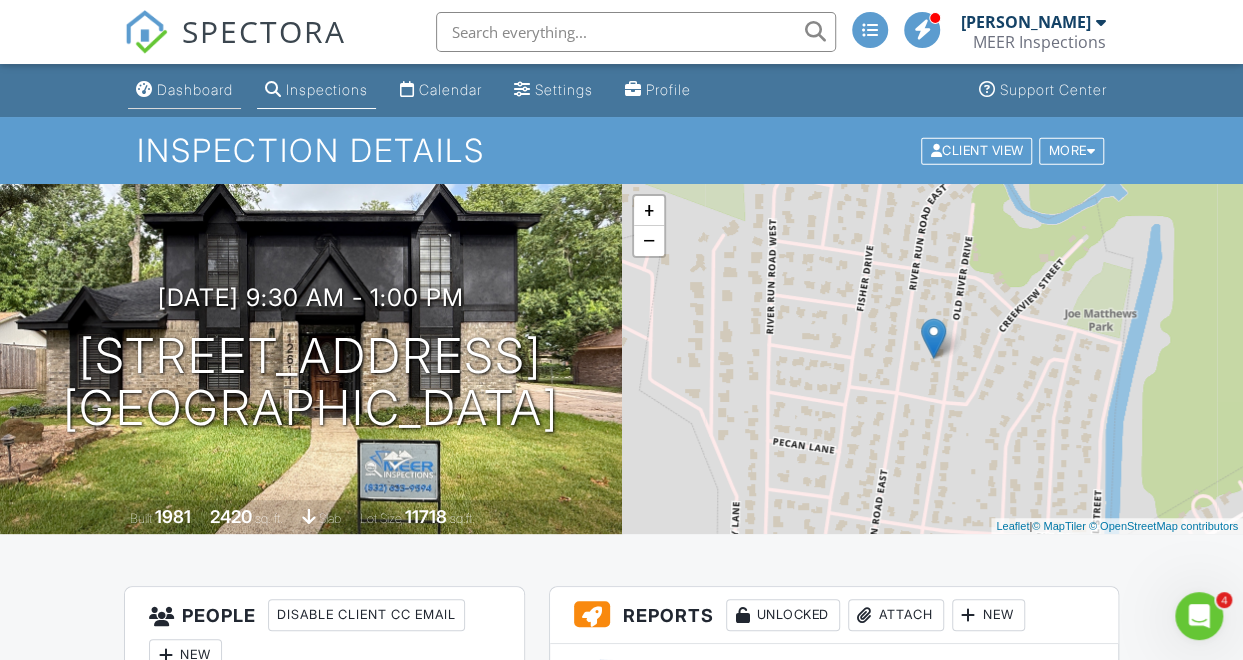 click at bounding box center [144, 89] 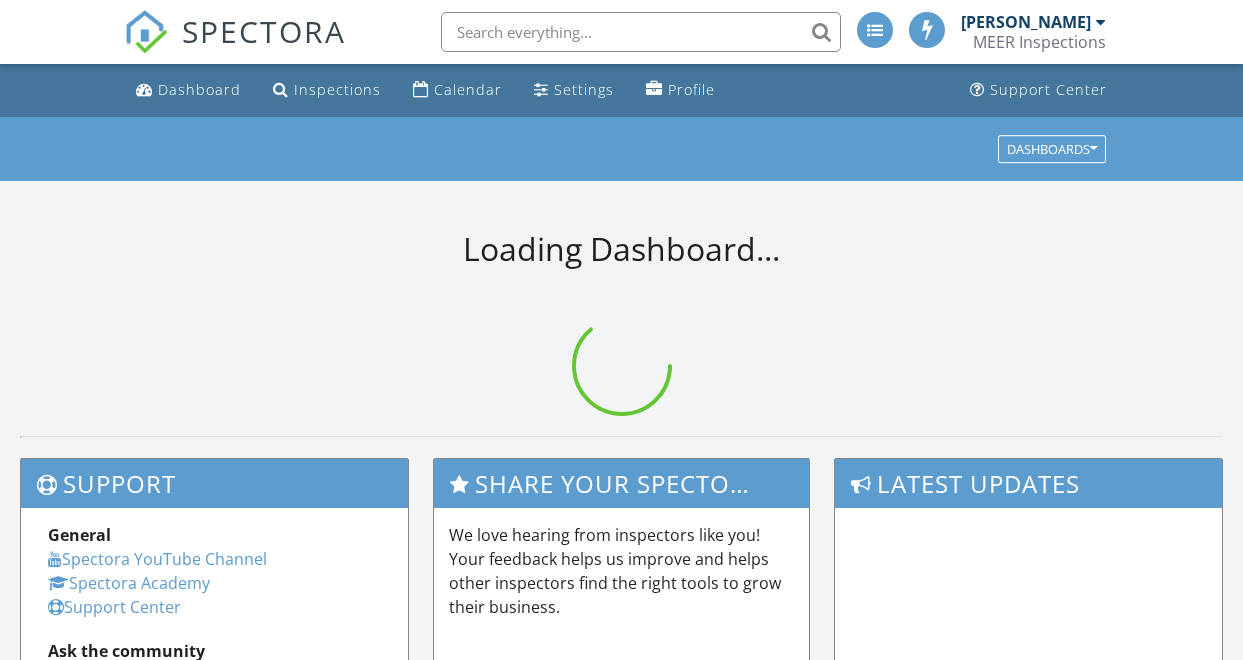 scroll, scrollTop: 0, scrollLeft: 0, axis: both 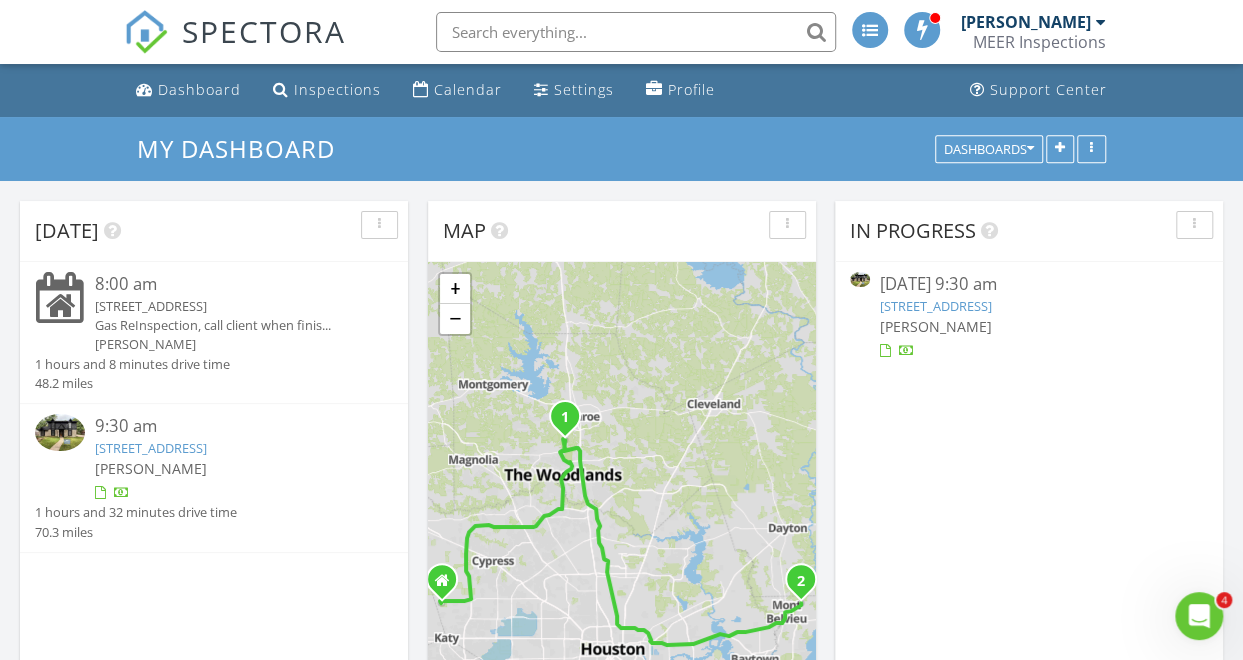 click on "8:00 am" at bounding box center [229, 284] 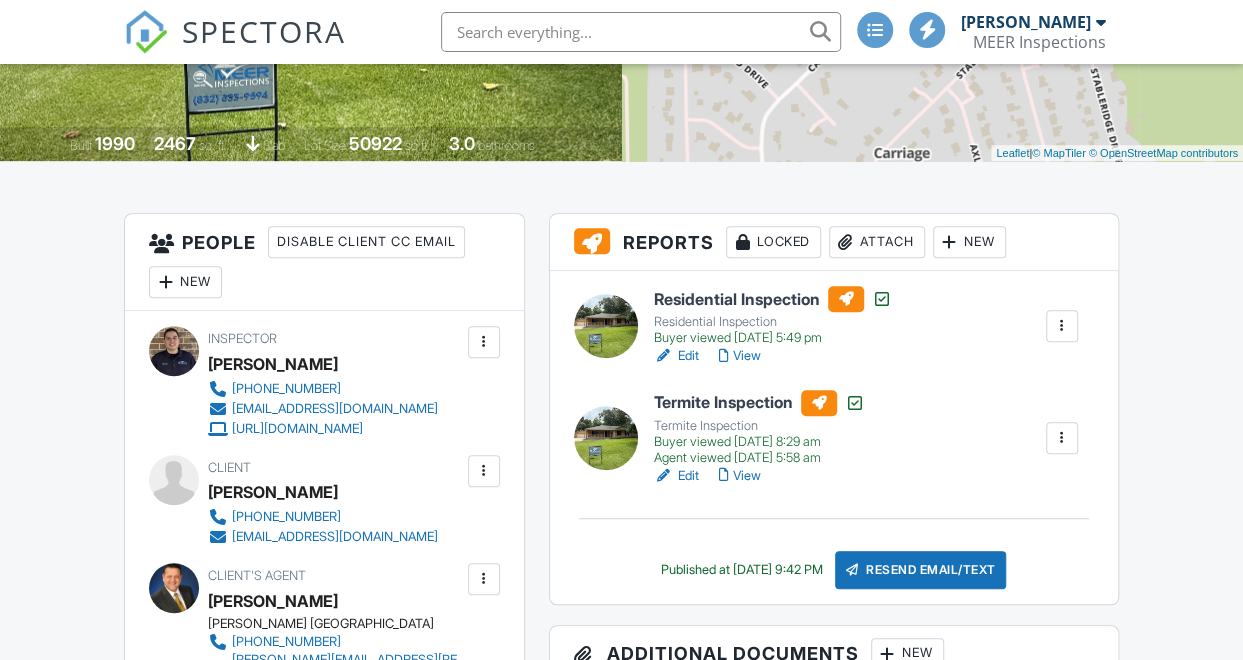 scroll, scrollTop: 1239, scrollLeft: 0, axis: vertical 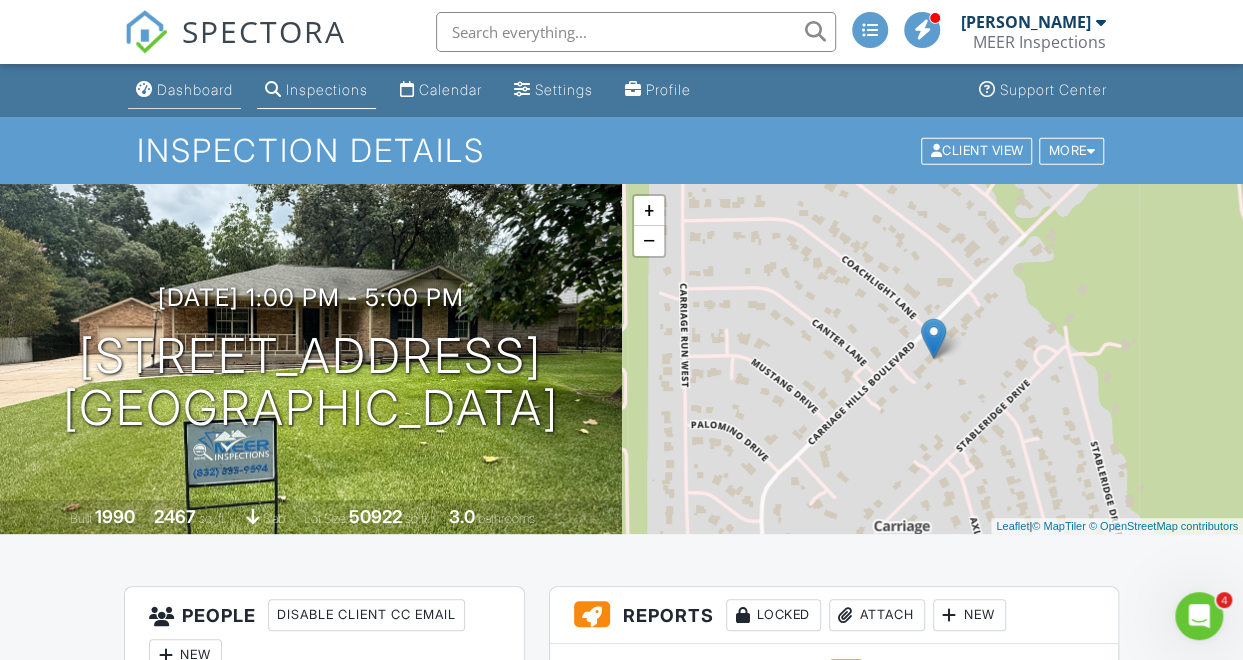 click on "Dashboard" at bounding box center (195, 89) 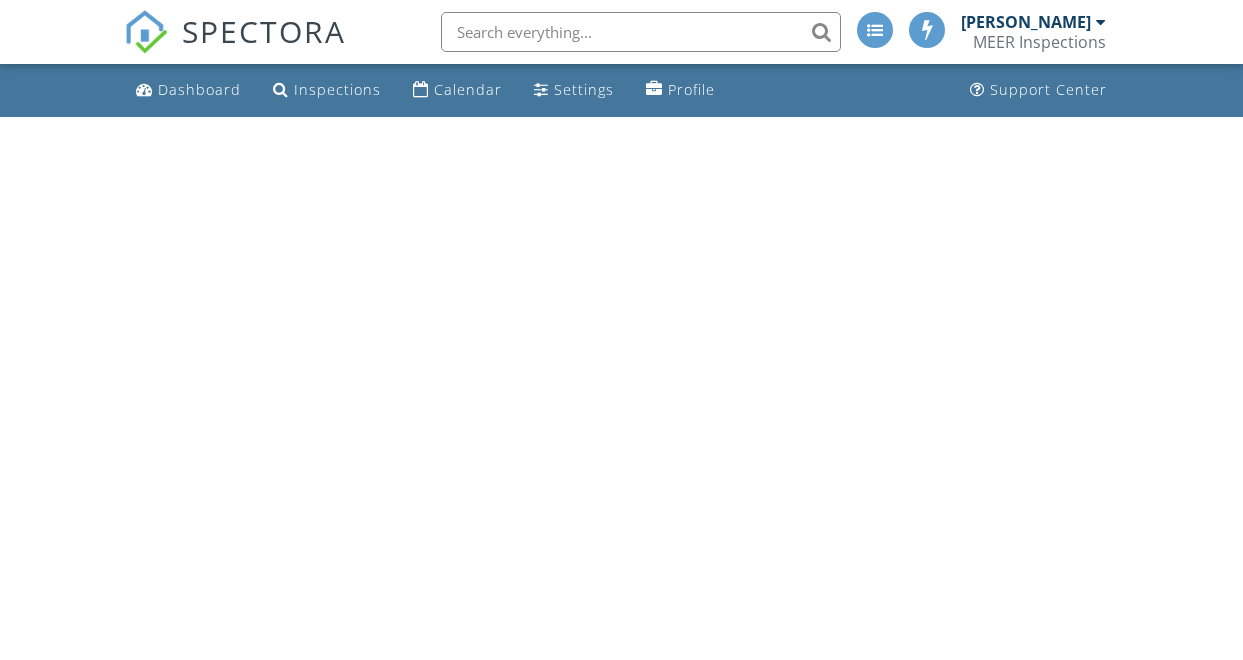 scroll, scrollTop: 0, scrollLeft: 0, axis: both 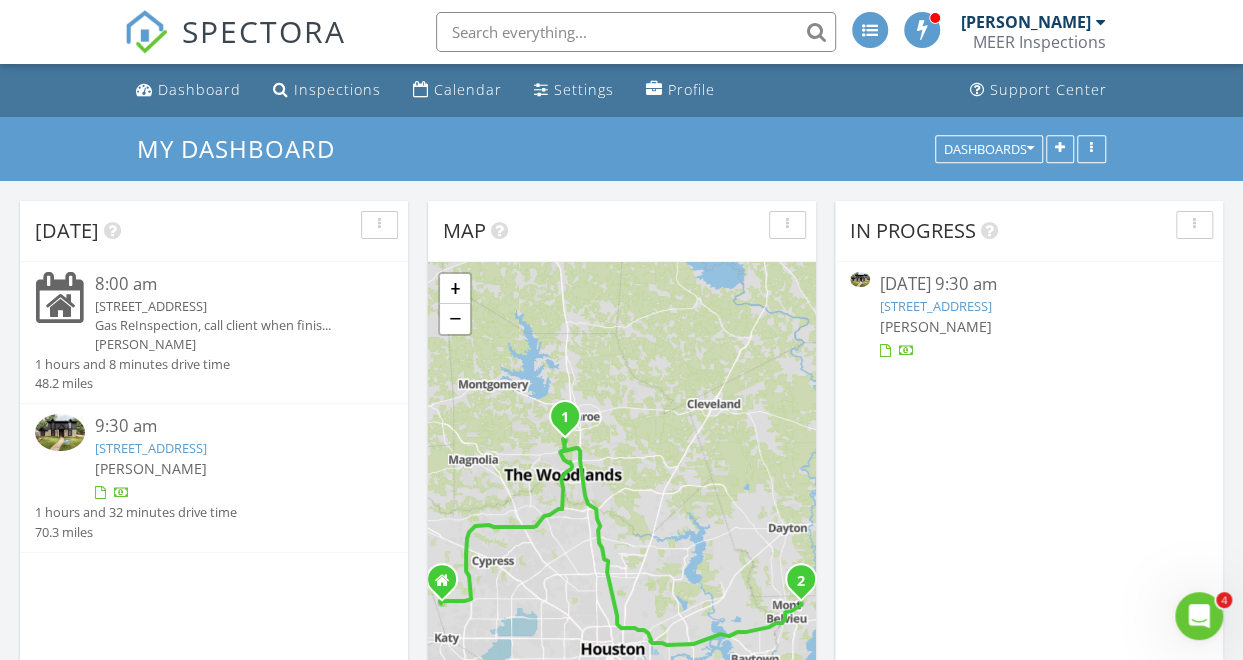 click on "9:30 am" at bounding box center (229, 426) 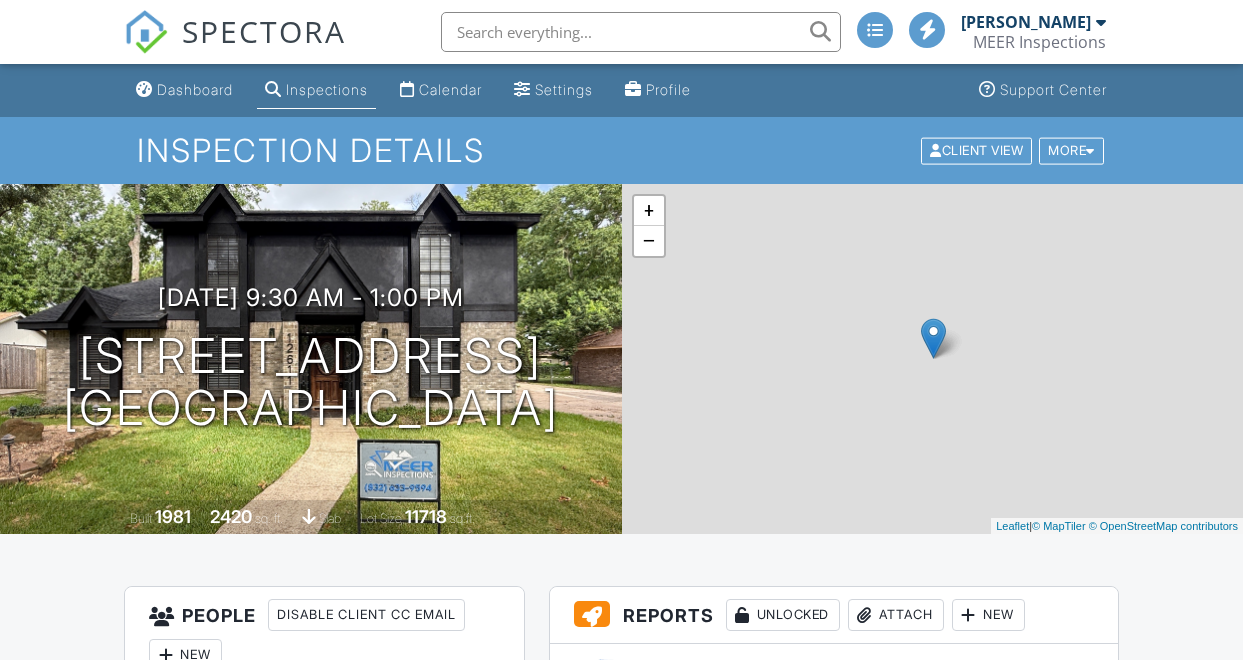 scroll, scrollTop: 0, scrollLeft: 0, axis: both 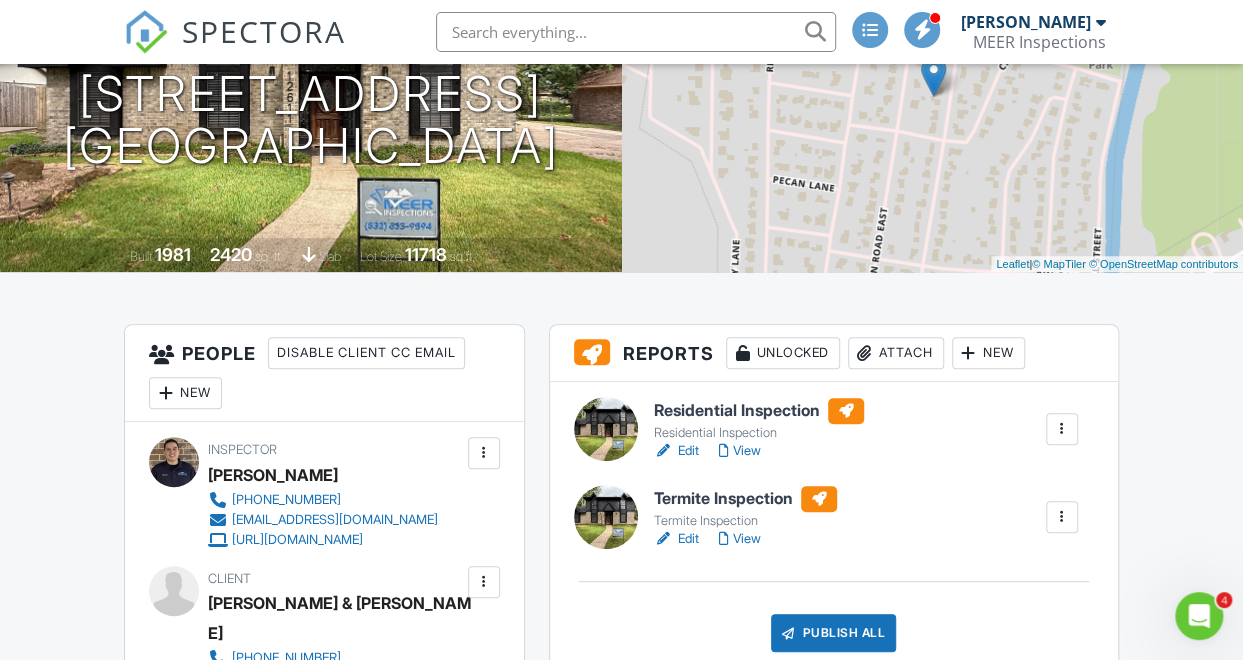 click on "Edit" at bounding box center [676, 539] 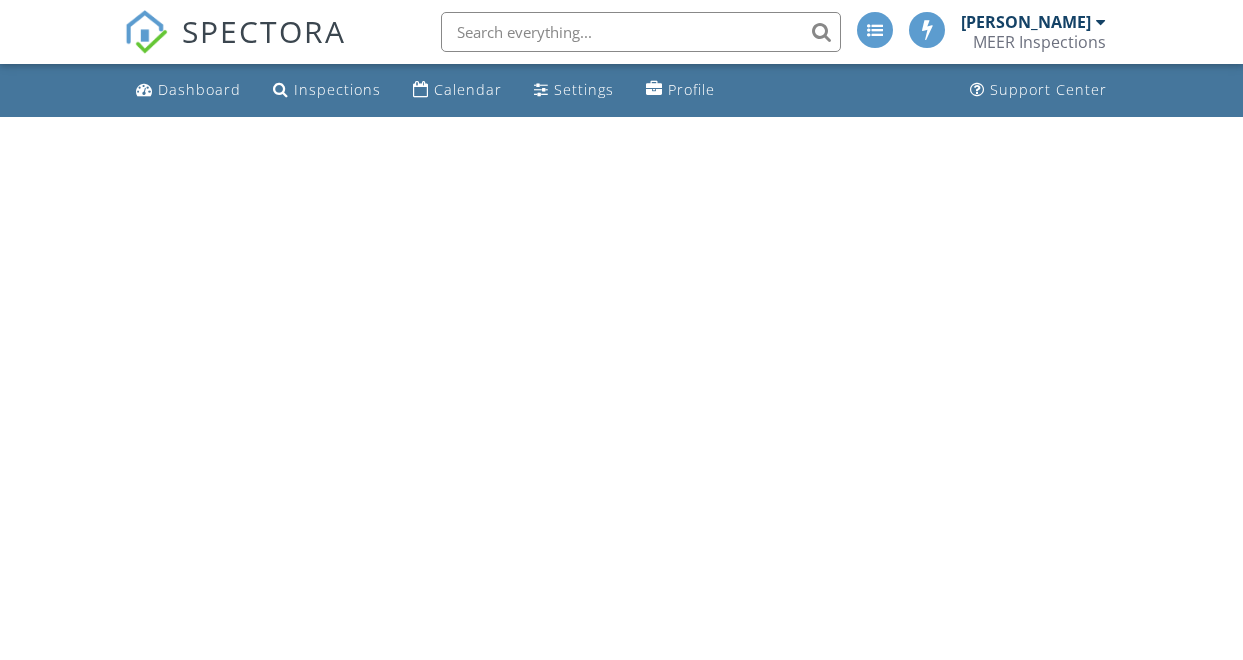 scroll, scrollTop: 0, scrollLeft: 0, axis: both 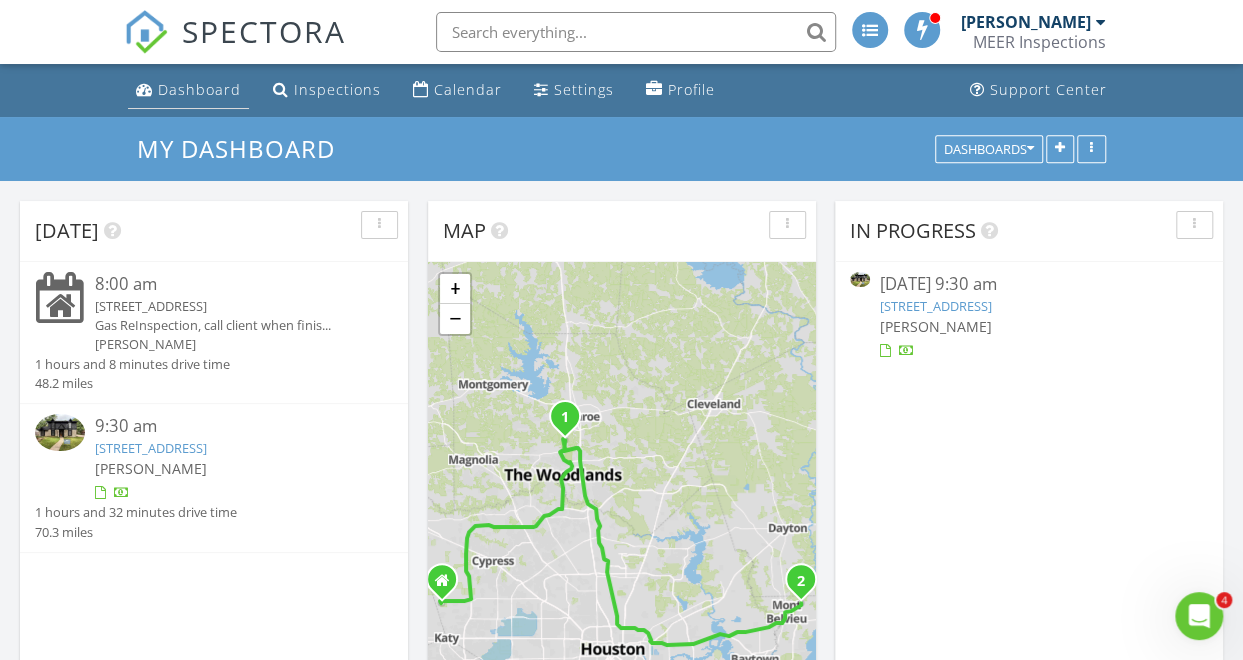 click on "Dashboard" at bounding box center (199, 89) 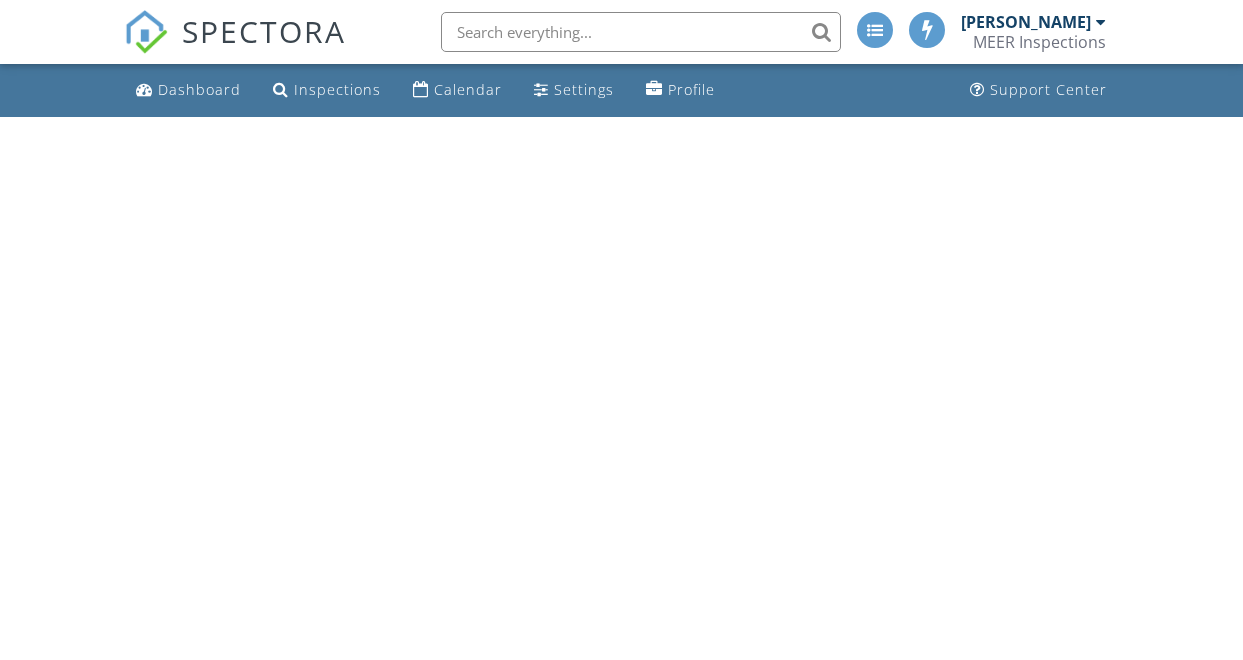 scroll, scrollTop: 0, scrollLeft: 0, axis: both 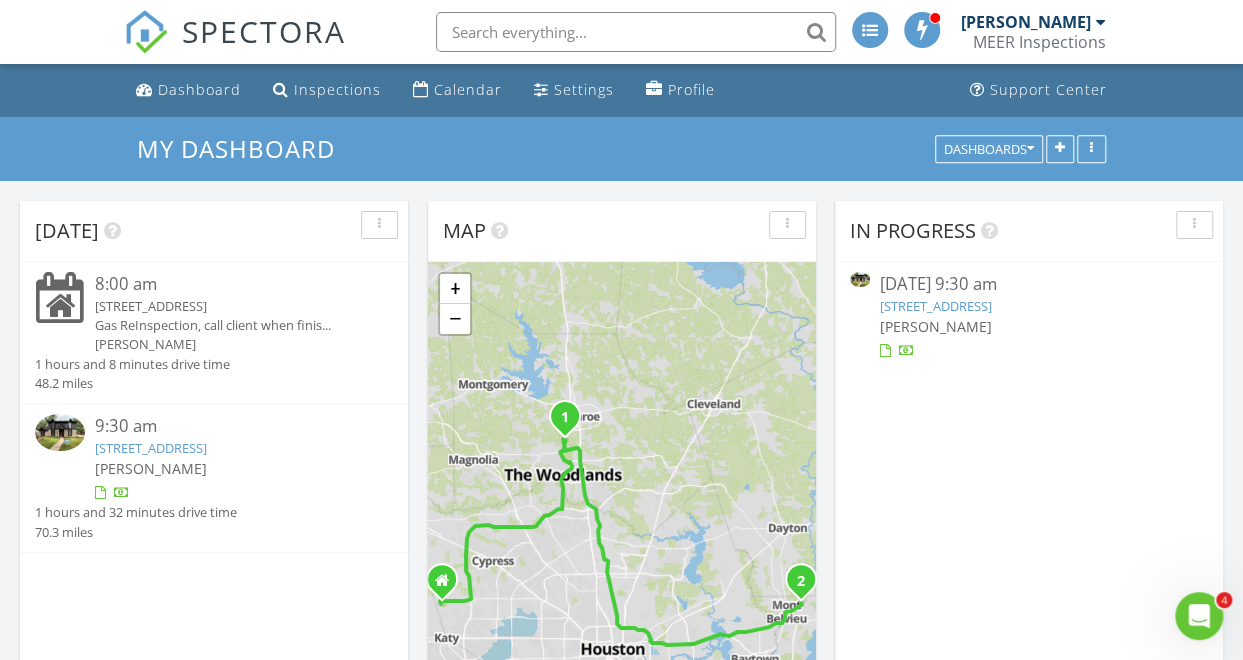 click on "9:30 am" at bounding box center (229, 426) 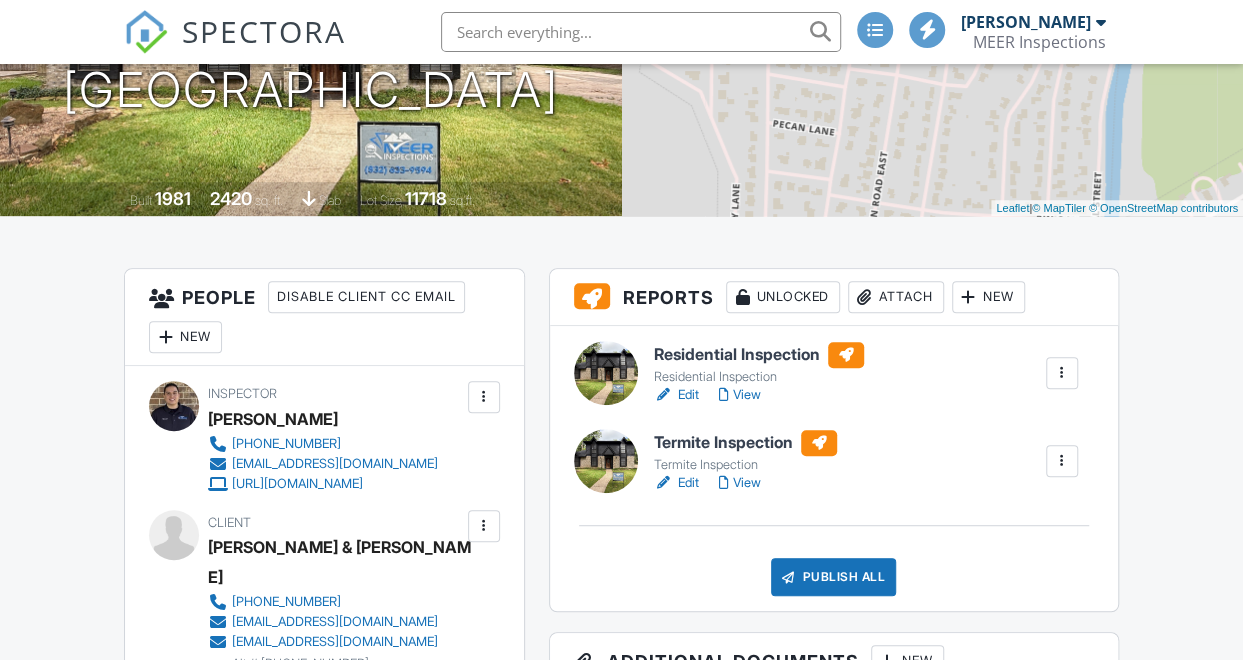 scroll, scrollTop: 395, scrollLeft: 0, axis: vertical 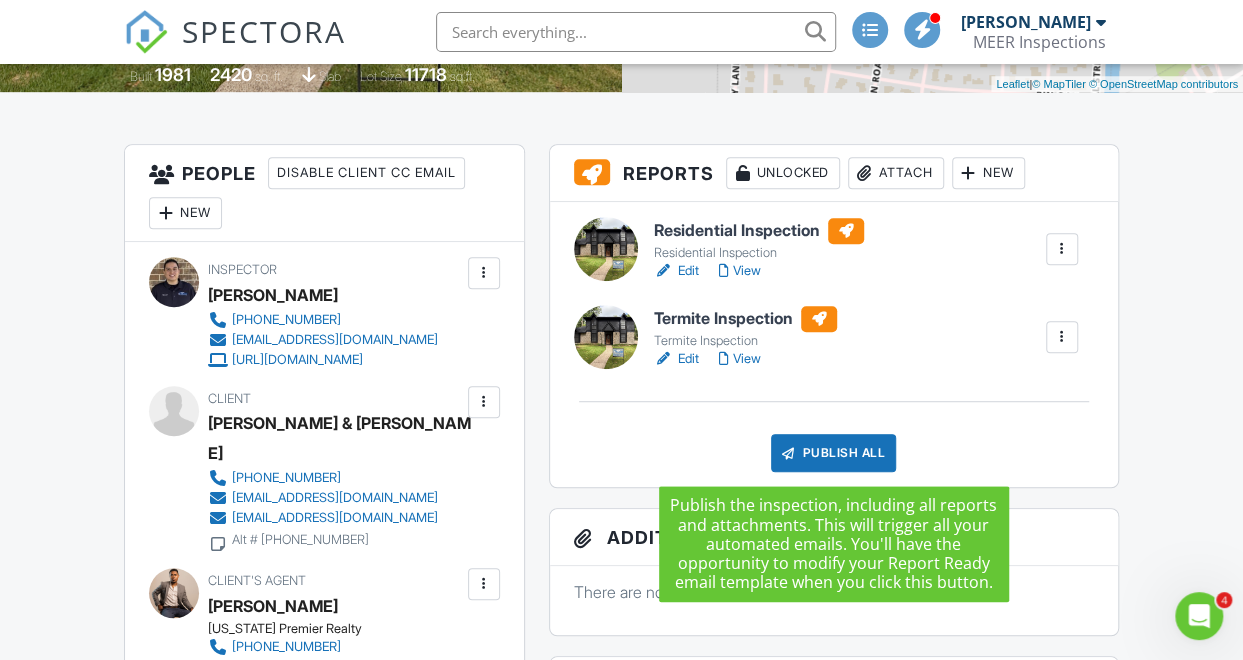 drag, startPoint x: 778, startPoint y: 449, endPoint x: 680, endPoint y: 461, distance: 98.731964 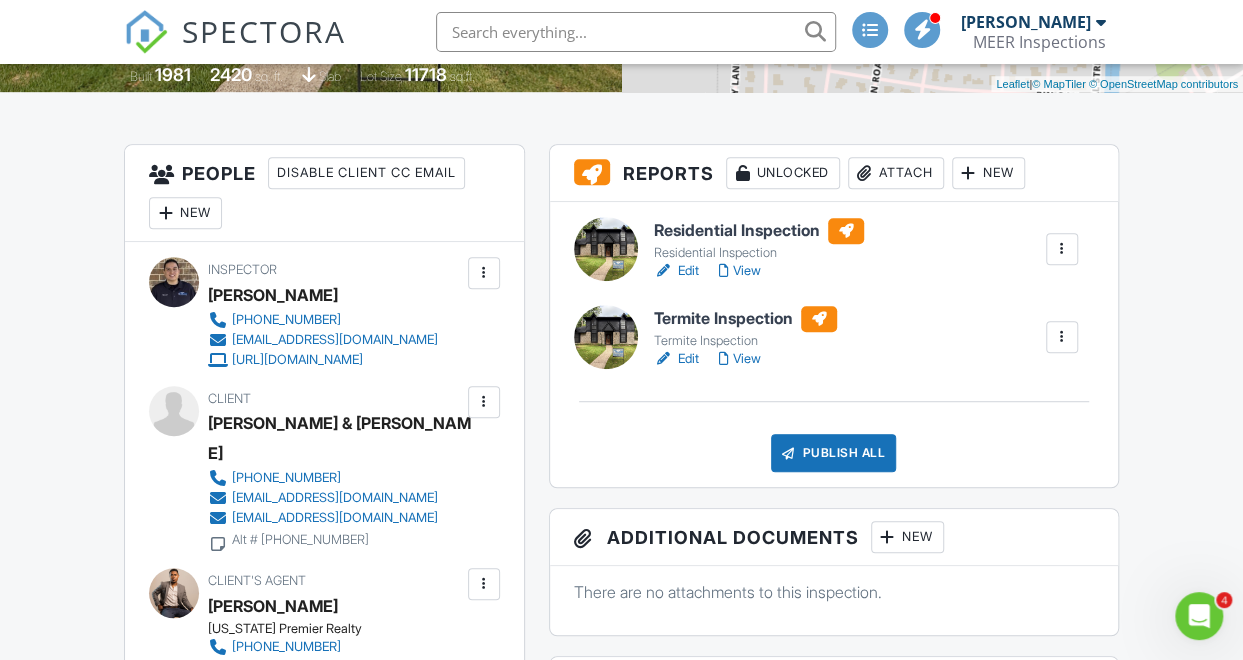 click on "Publish All" at bounding box center [833, 453] 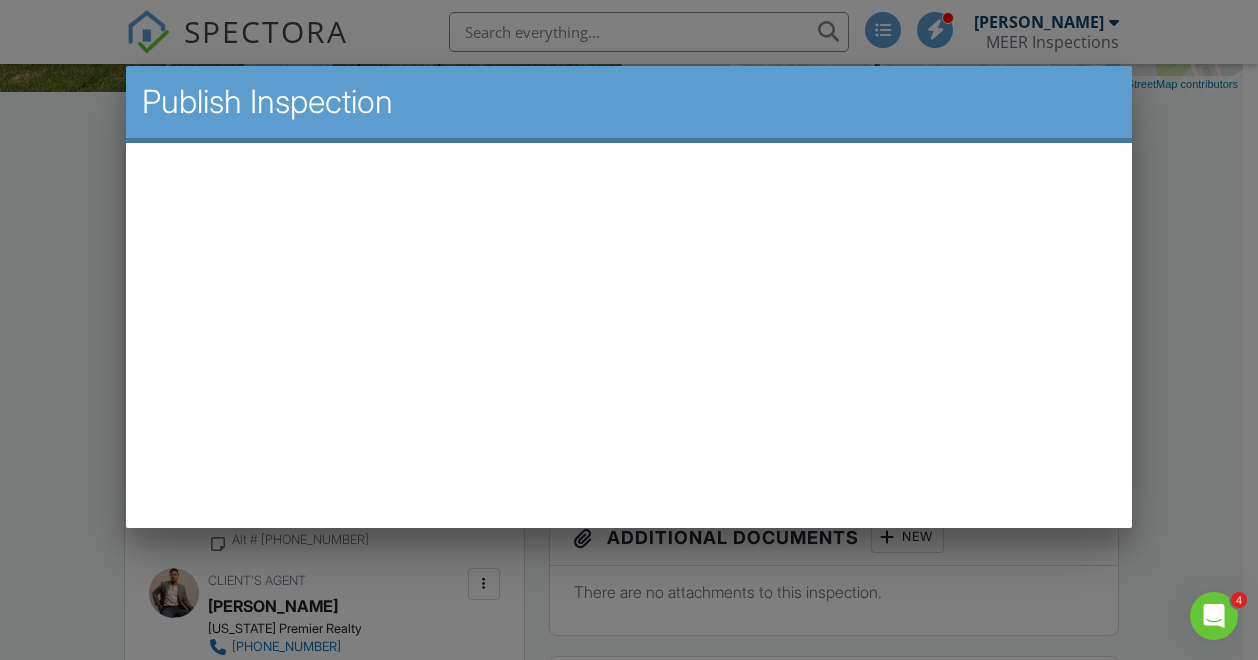 scroll, scrollTop: 0, scrollLeft: 0, axis: both 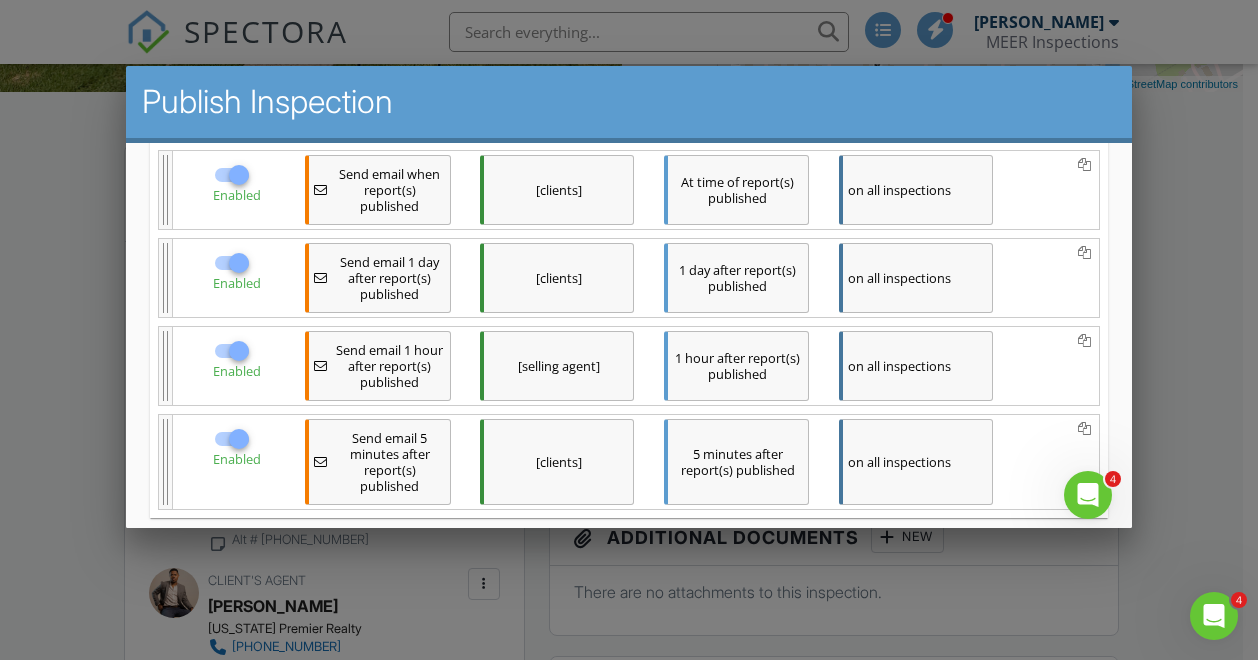 click on "Send email 5 minutes after report(s) published" at bounding box center (389, 462) 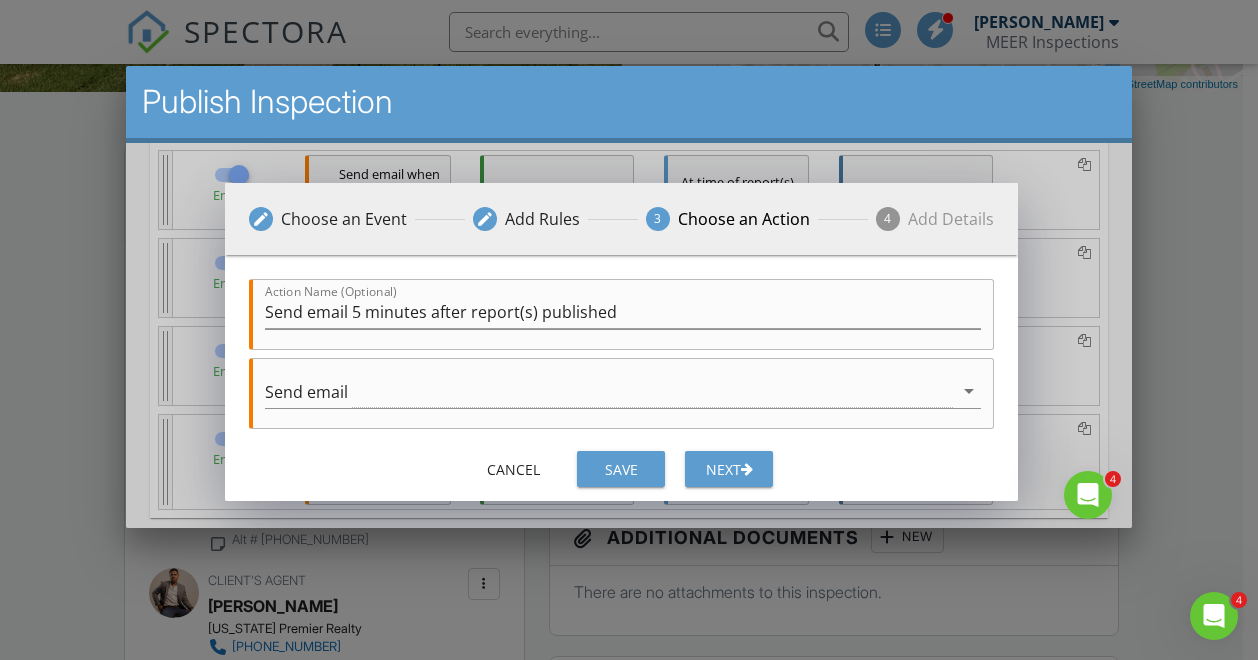 scroll, scrollTop: 16, scrollLeft: 0, axis: vertical 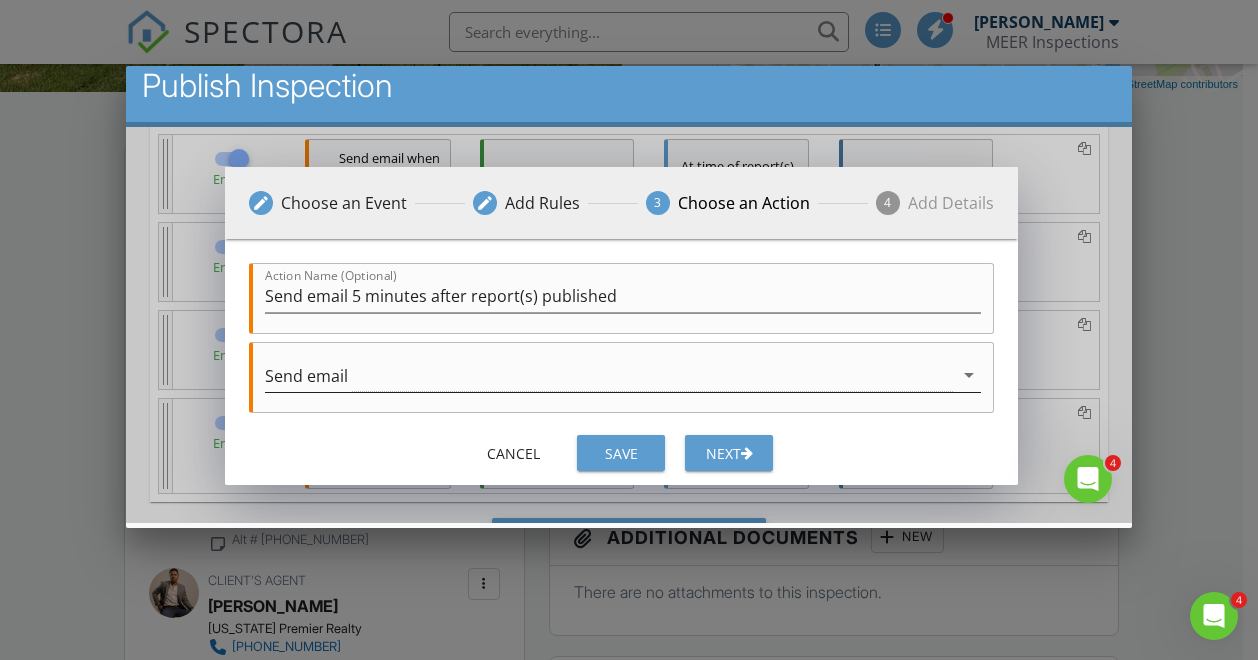 click on "Send email" at bounding box center [608, 375] 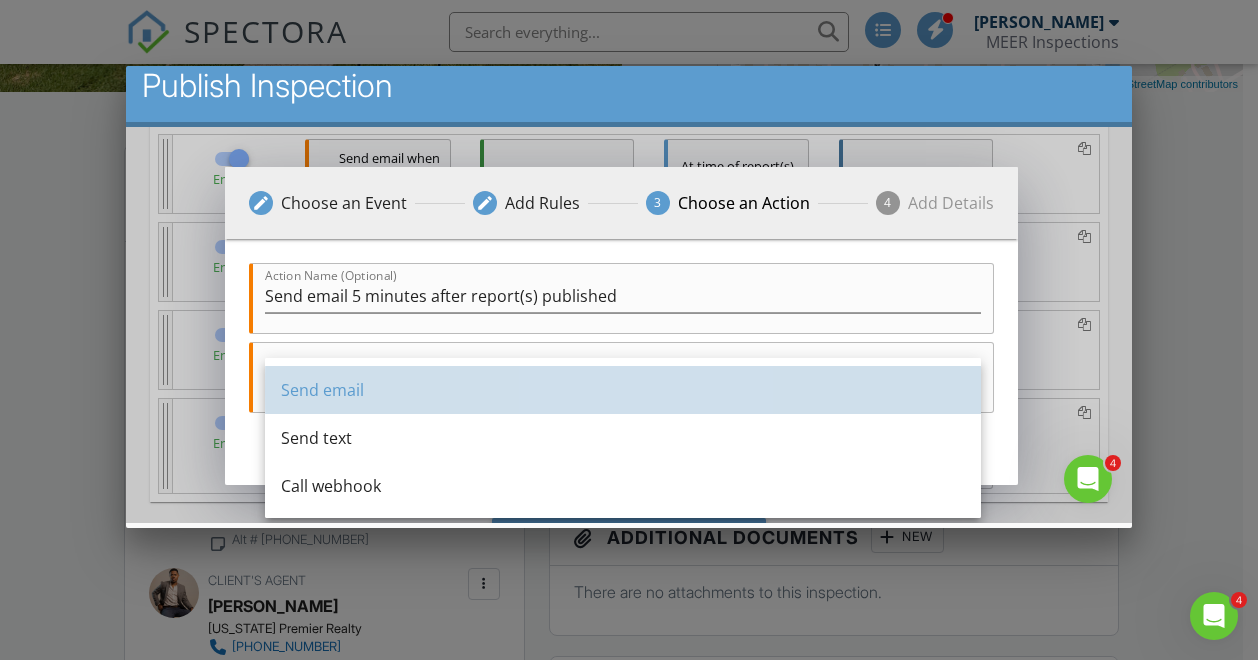 click on "Send email" at bounding box center [622, 390] 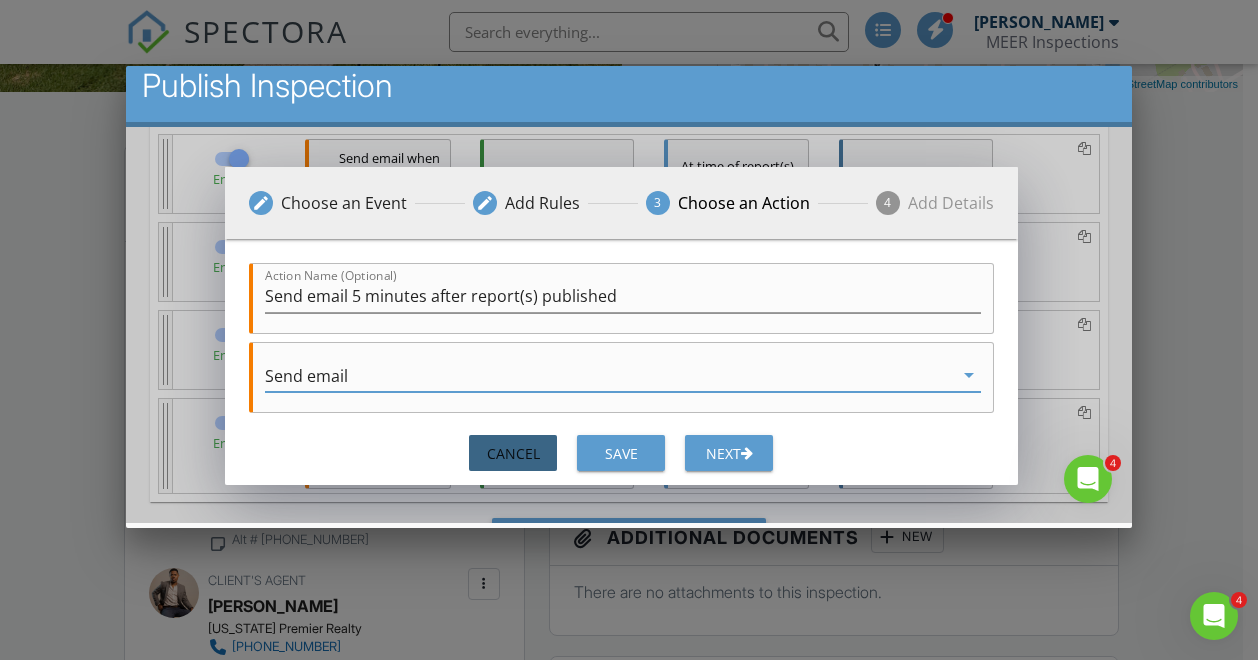 click on "Cancel" at bounding box center [512, 453] 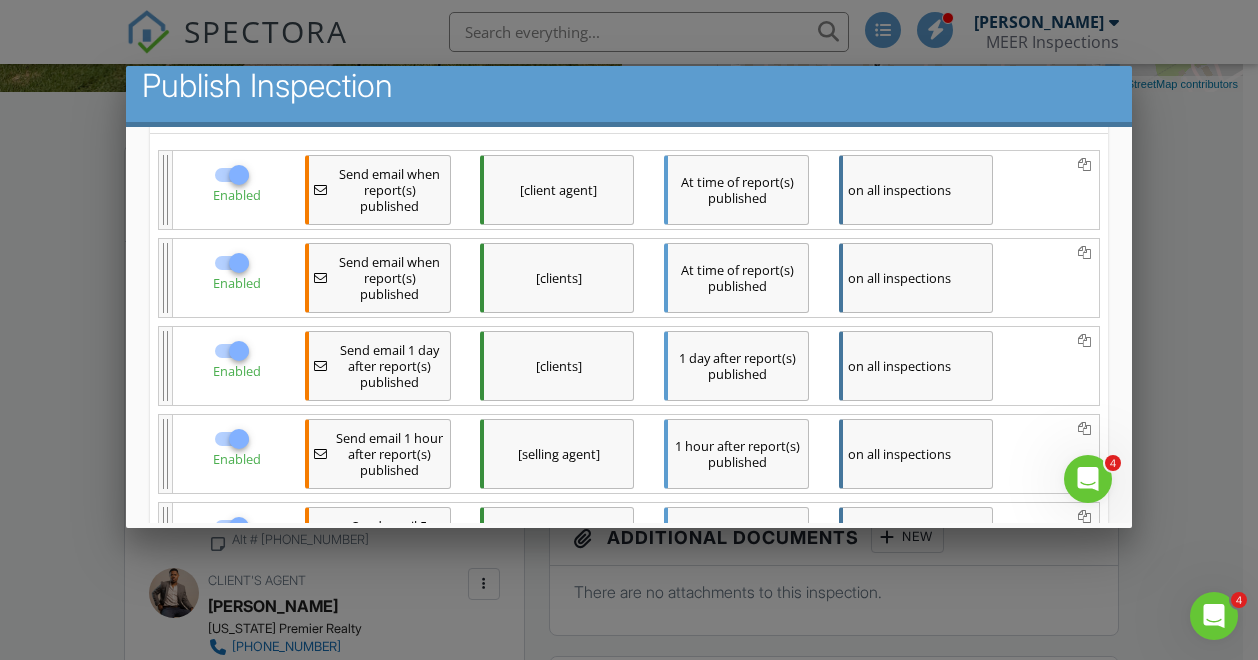 scroll, scrollTop: 444, scrollLeft: 0, axis: vertical 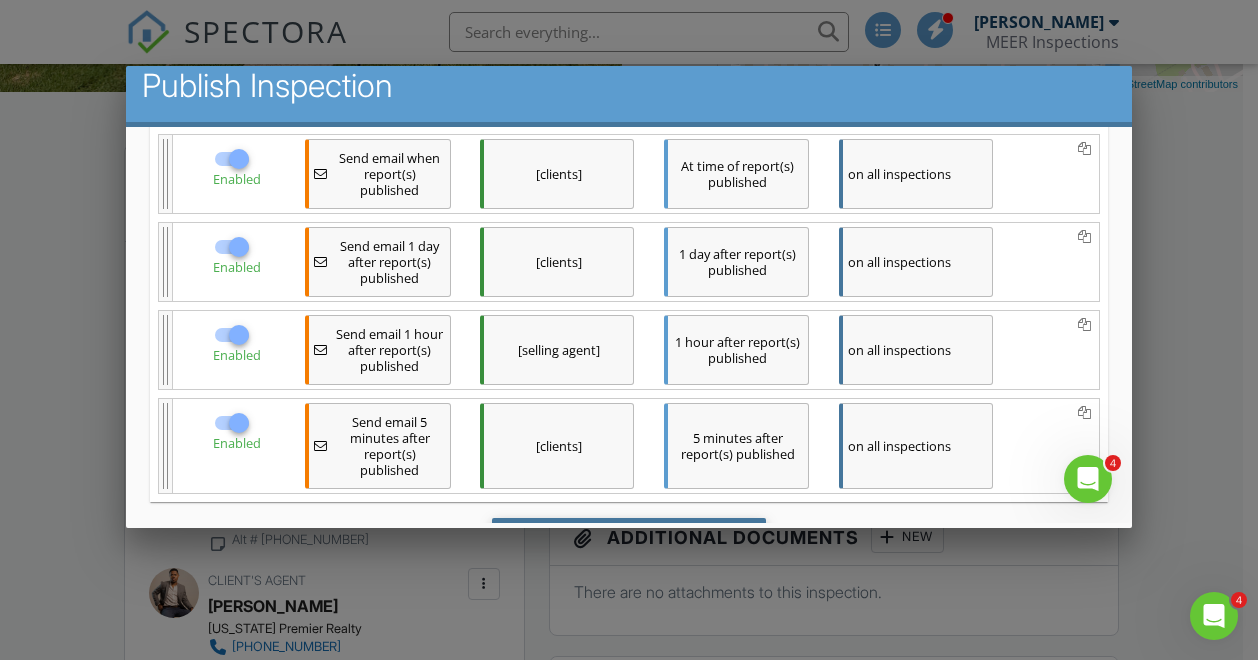 click on "Save & Publish" at bounding box center [628, 545] 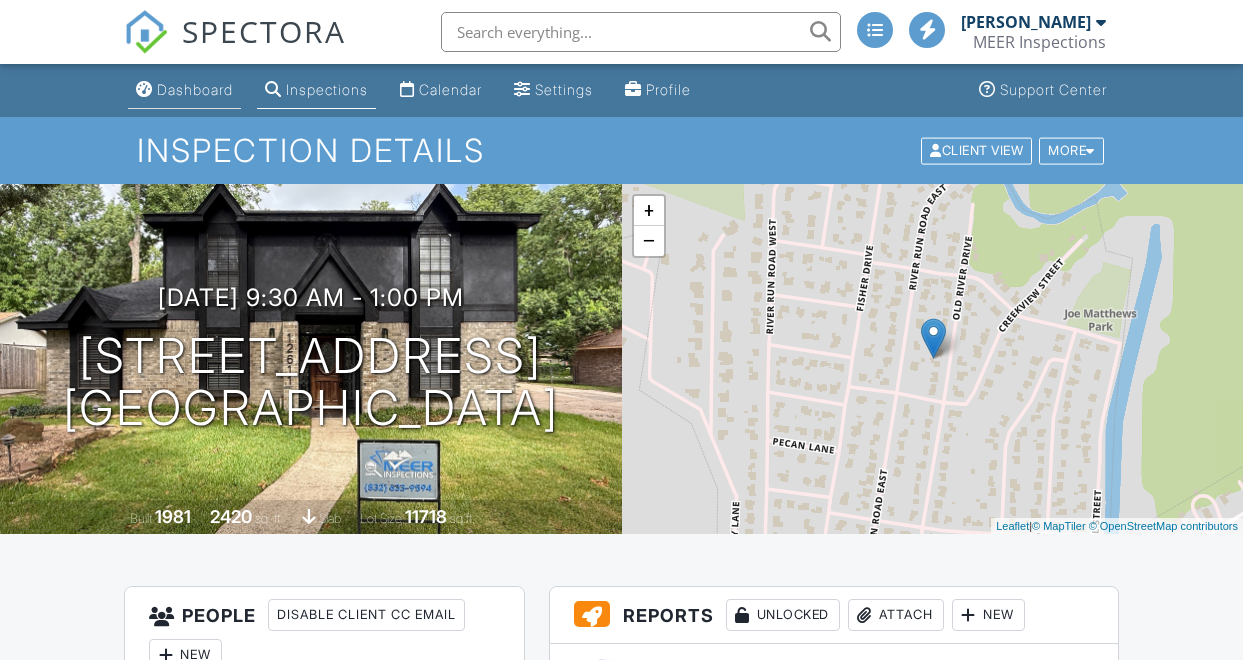 scroll, scrollTop: 0, scrollLeft: 0, axis: both 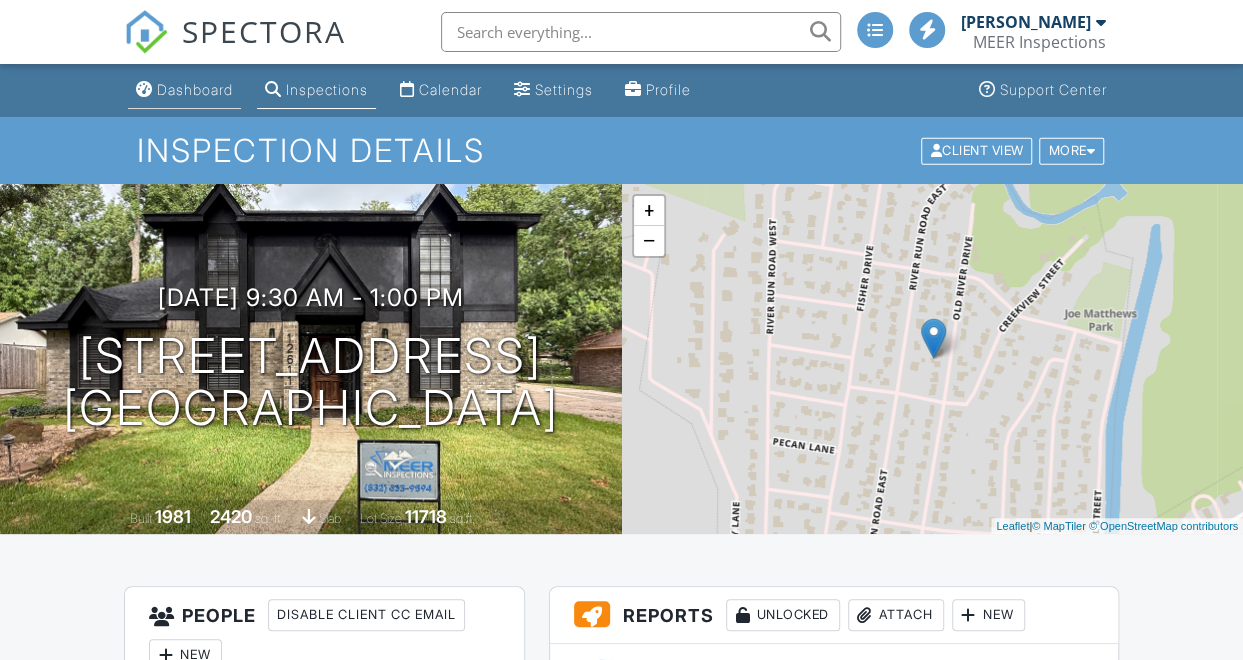 click on "Dashboard" at bounding box center [195, 89] 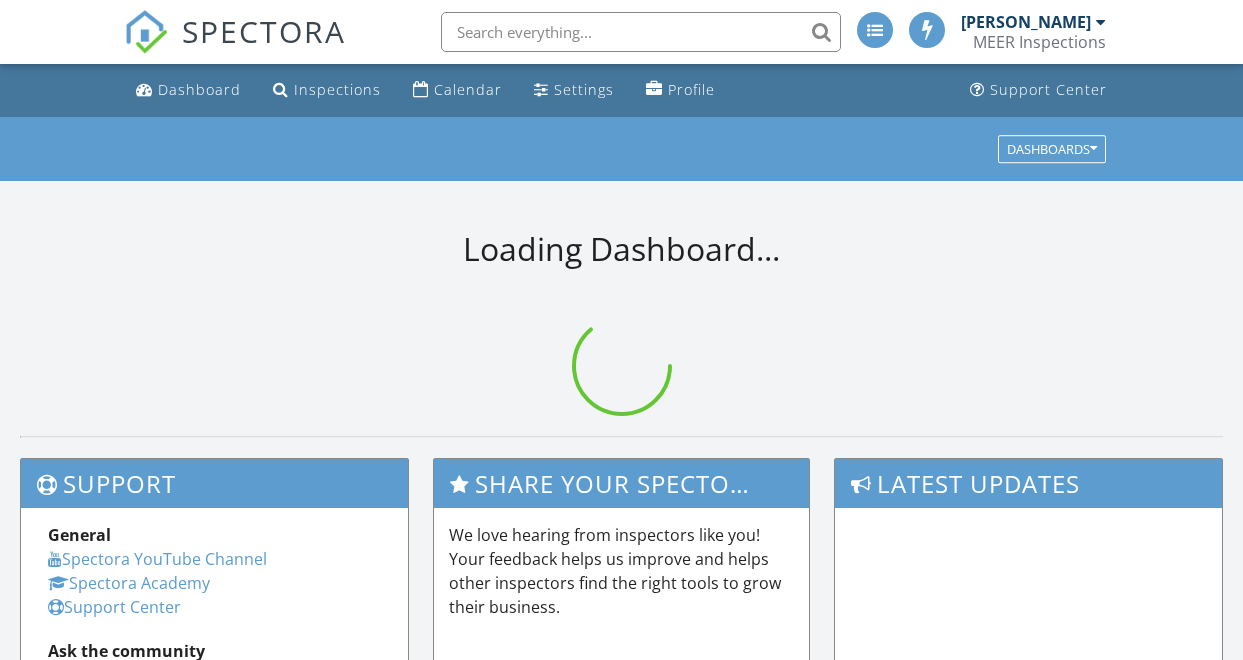 scroll, scrollTop: 0, scrollLeft: 0, axis: both 